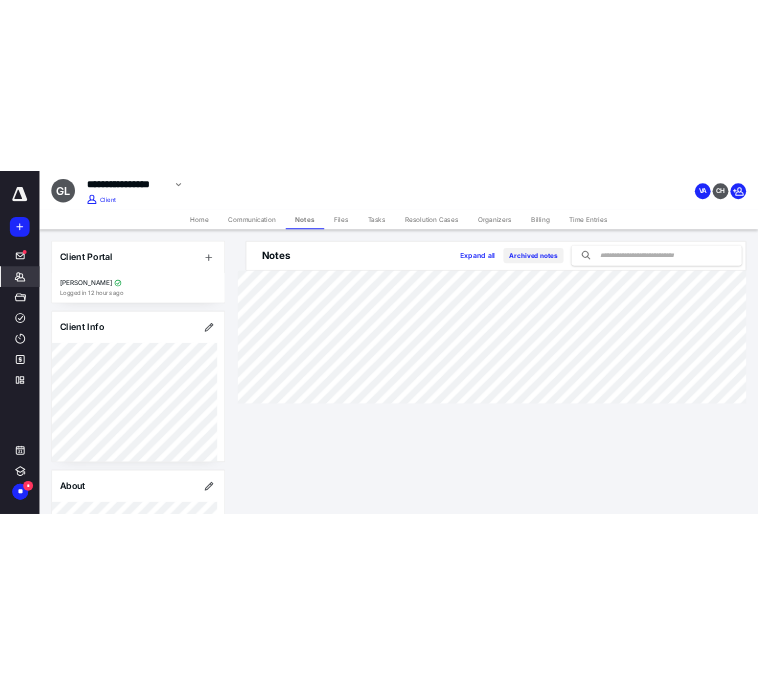 scroll, scrollTop: 0, scrollLeft: 0, axis: both 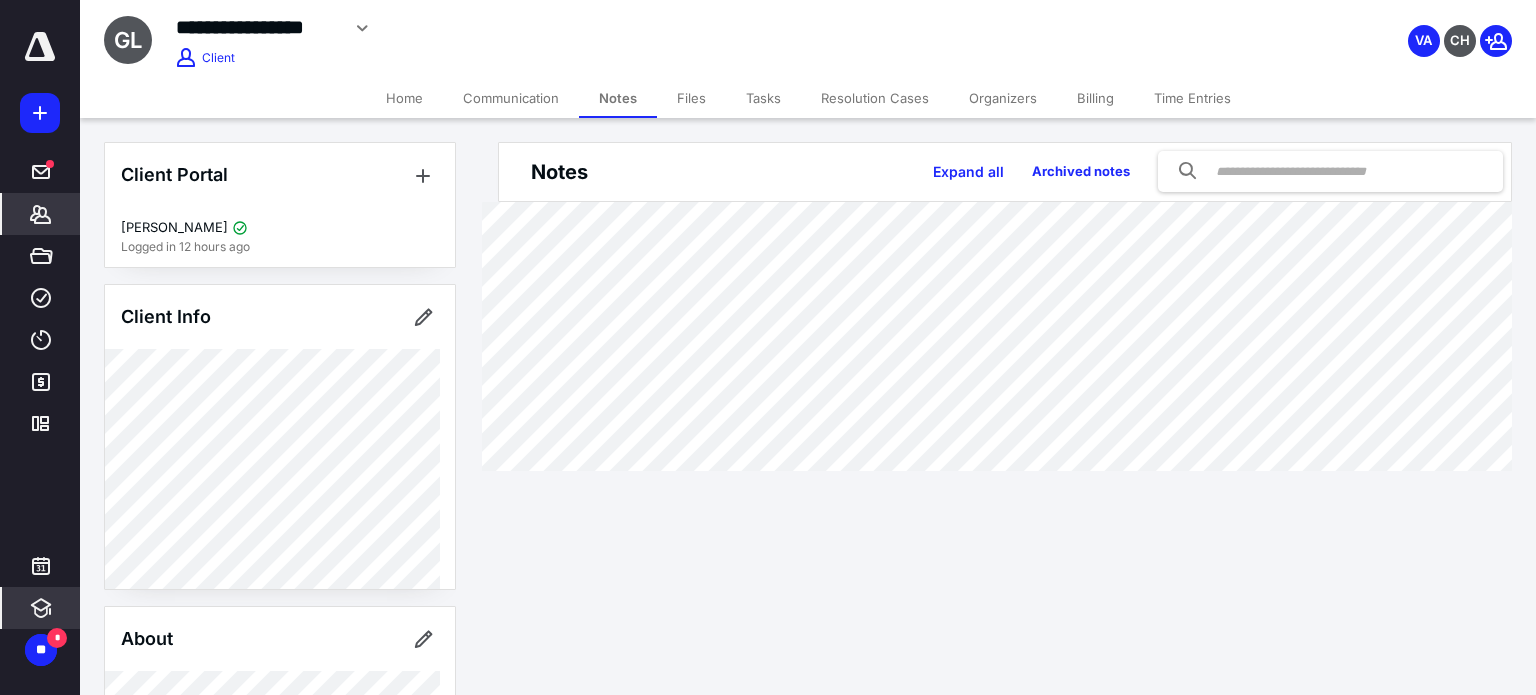 click 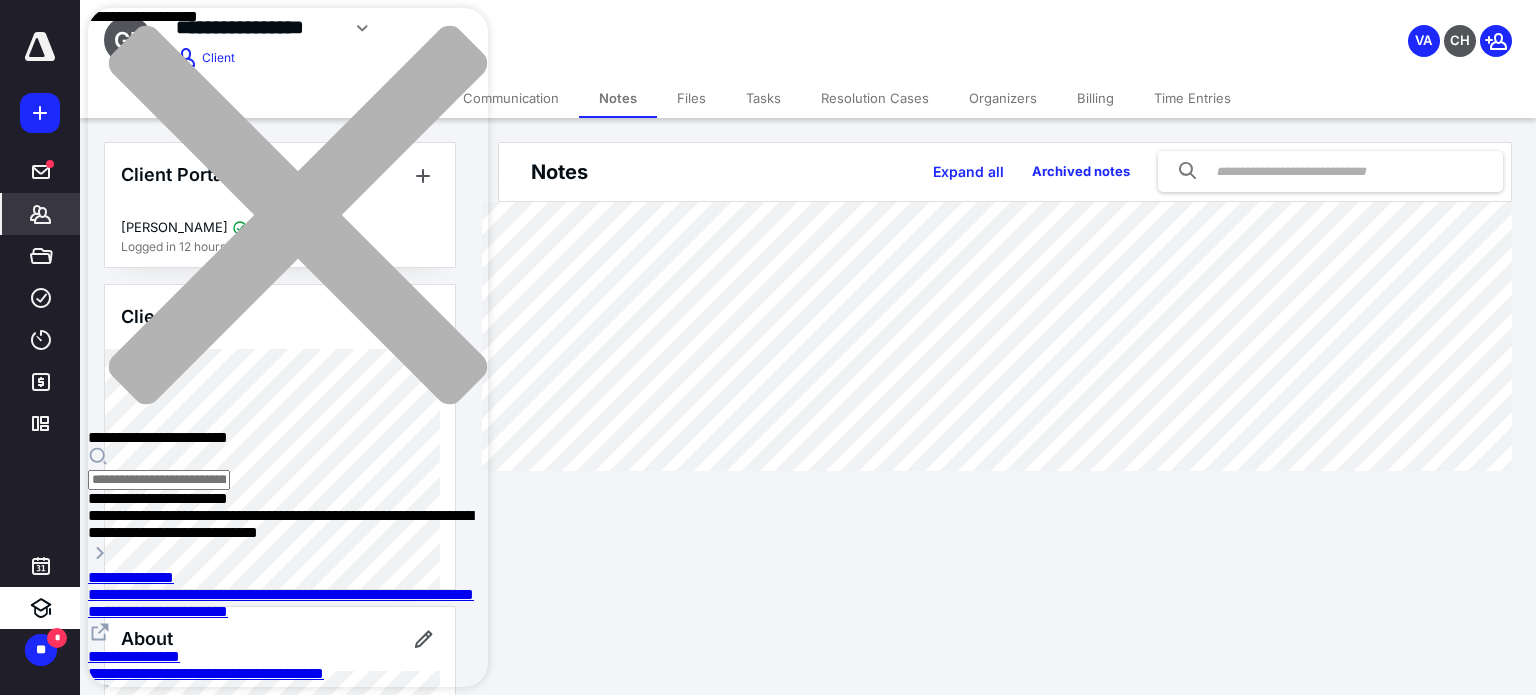 click on "**********" at bounding box center [281, 823] 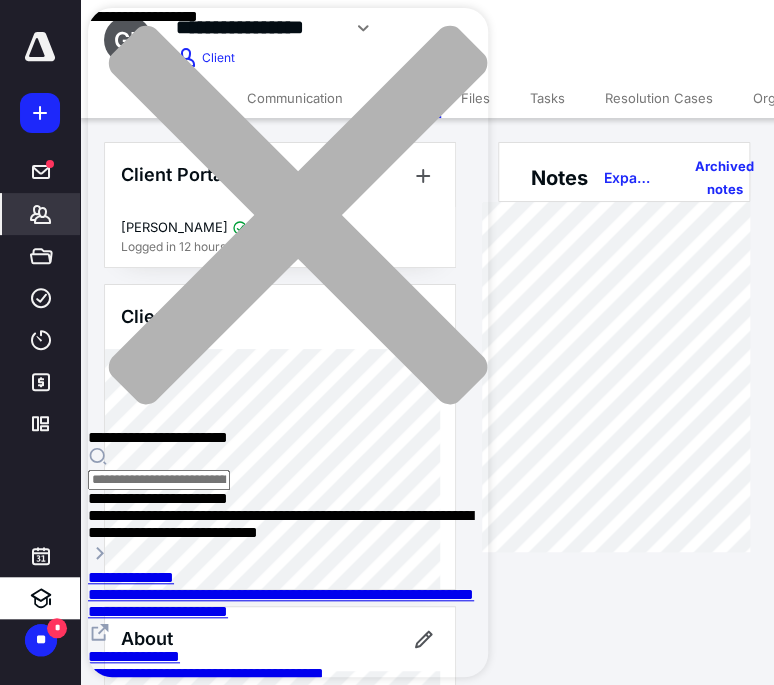 click at bounding box center [40, 47] 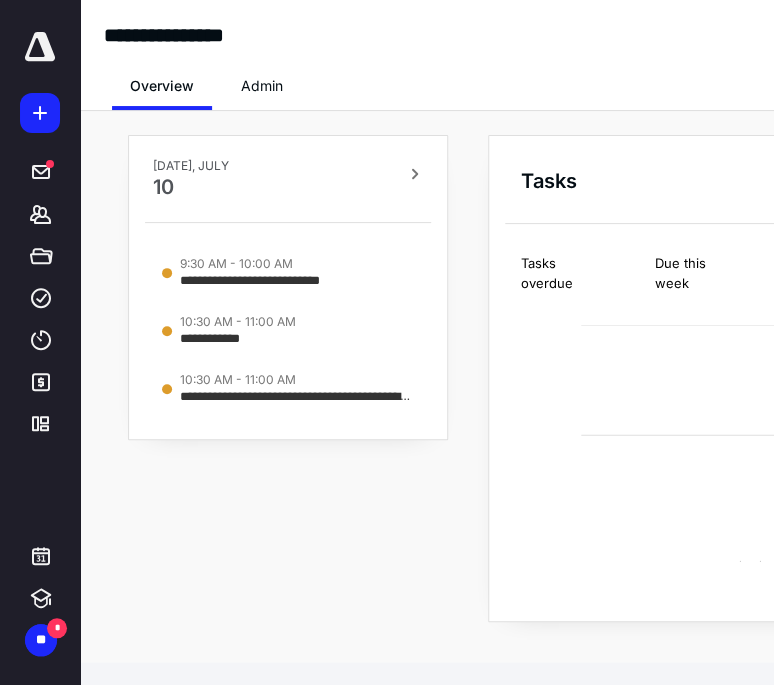 click at bounding box center (40, 47) 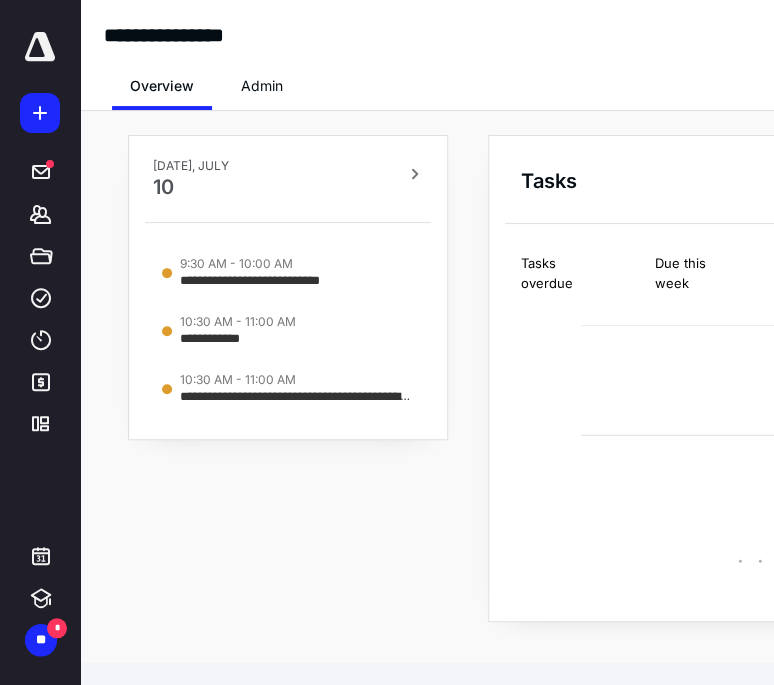 click at bounding box center [40, 47] 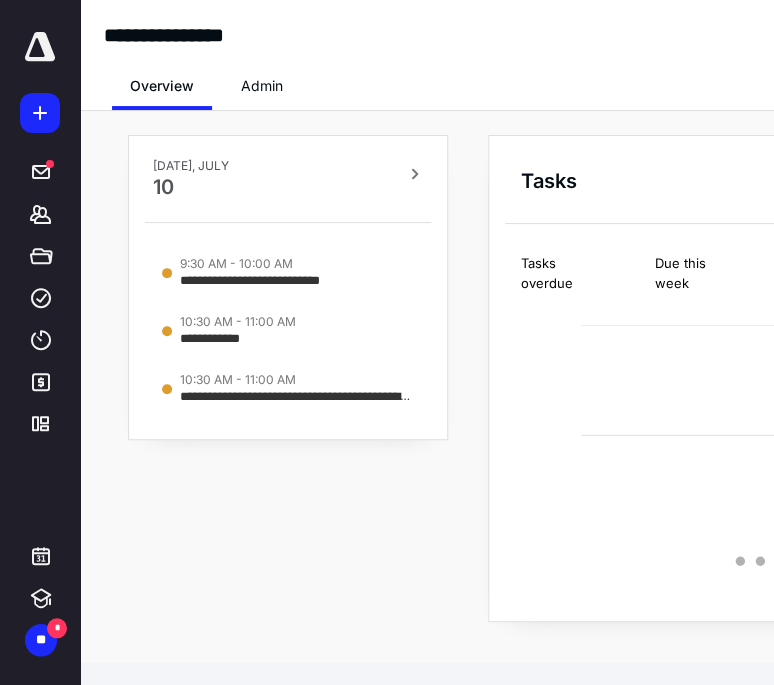 click 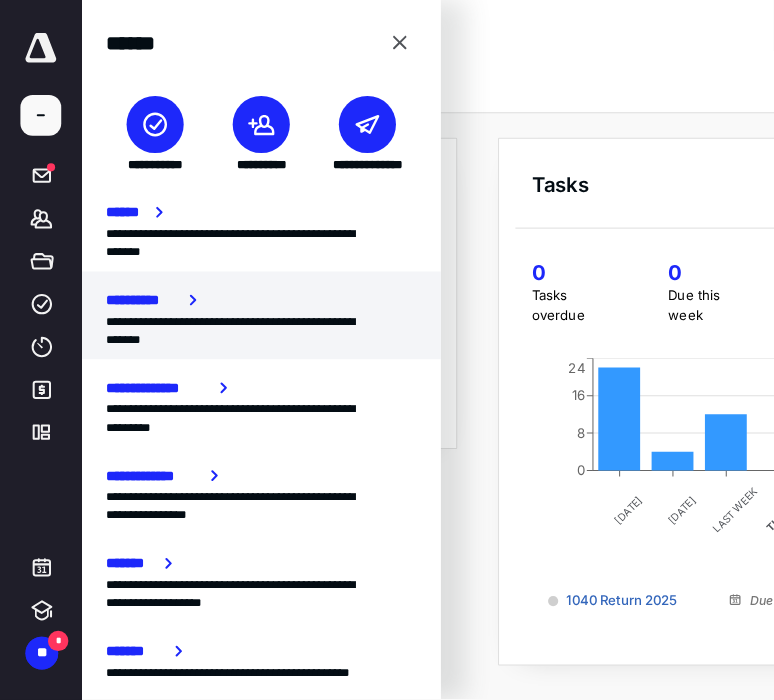 scroll, scrollTop: 196, scrollLeft: 0, axis: vertical 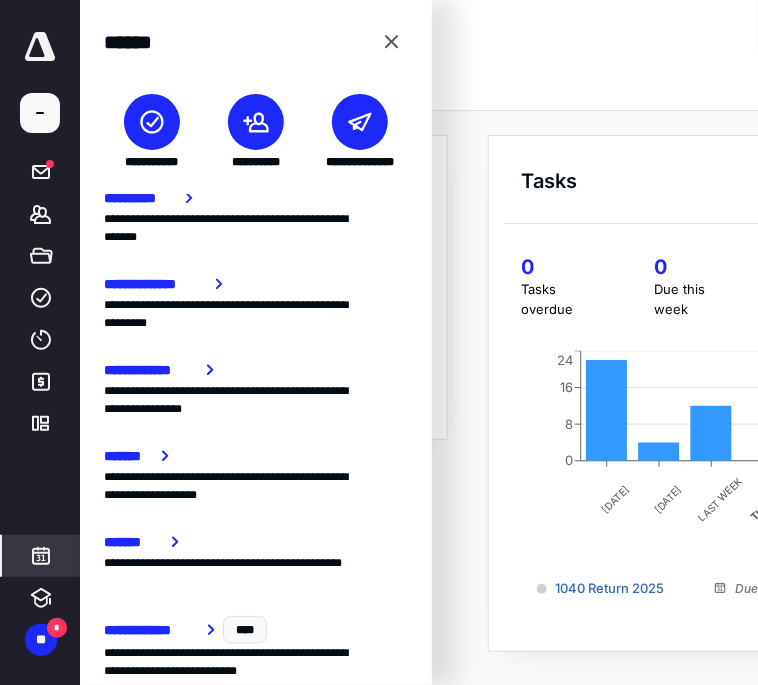 click at bounding box center (41, 556) 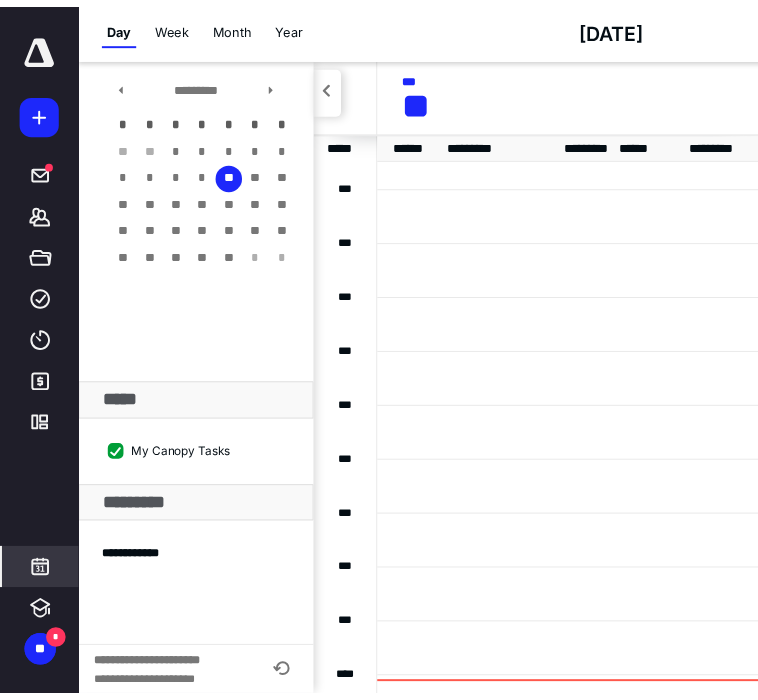 scroll, scrollTop: 384, scrollLeft: 0, axis: vertical 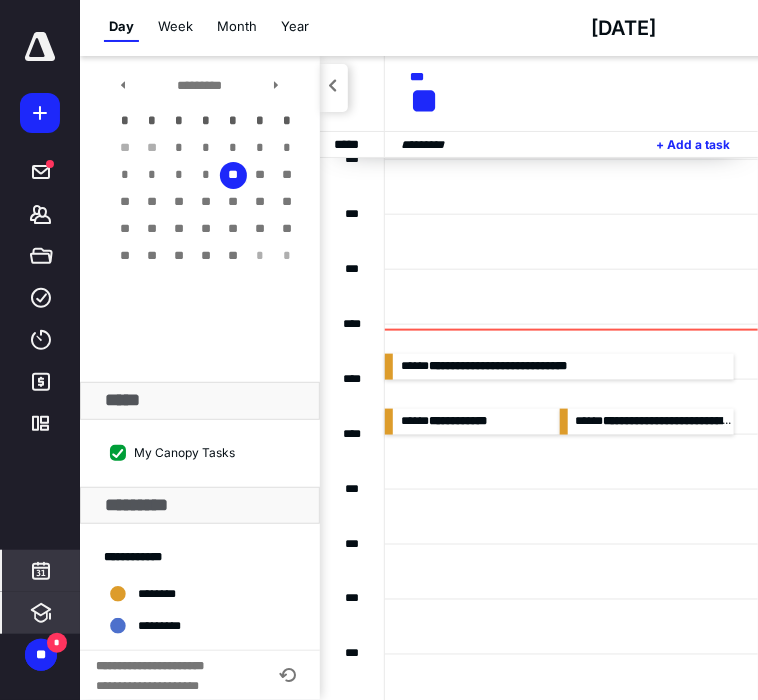 click 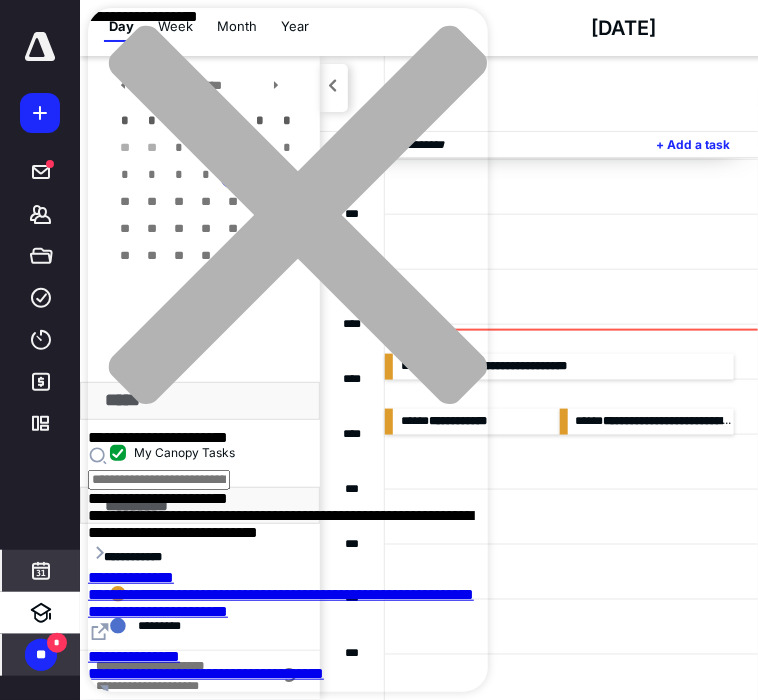 click on "**" at bounding box center (41, 655) 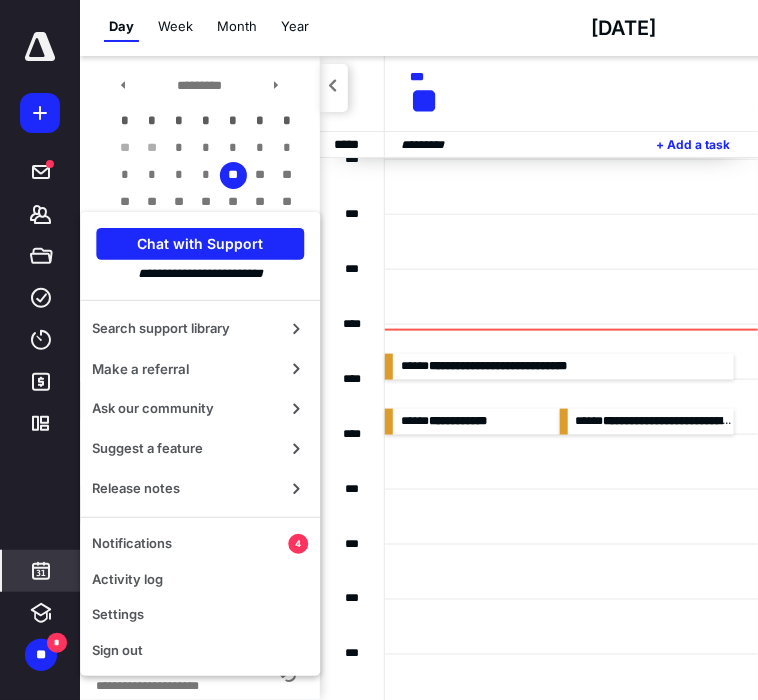 click at bounding box center [40, 47] 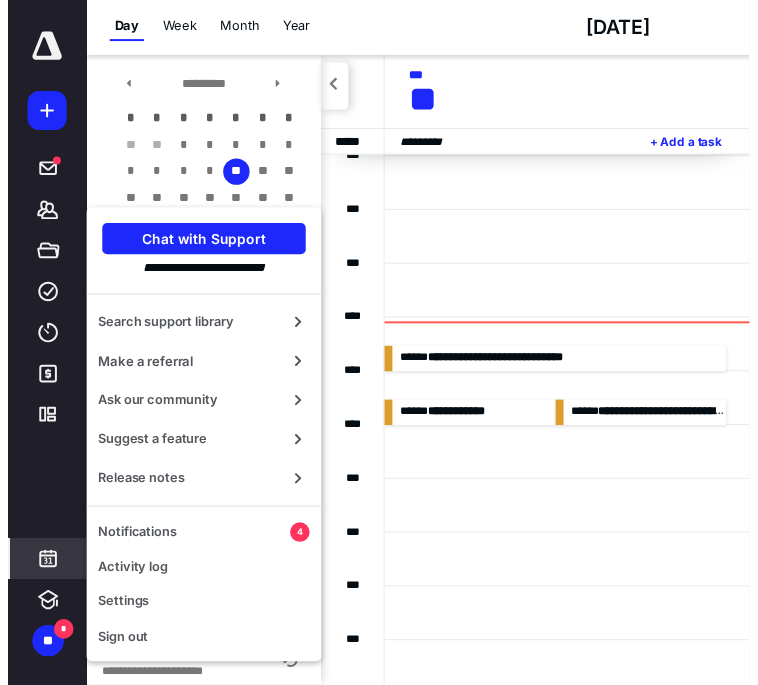 scroll, scrollTop: 0, scrollLeft: 0, axis: both 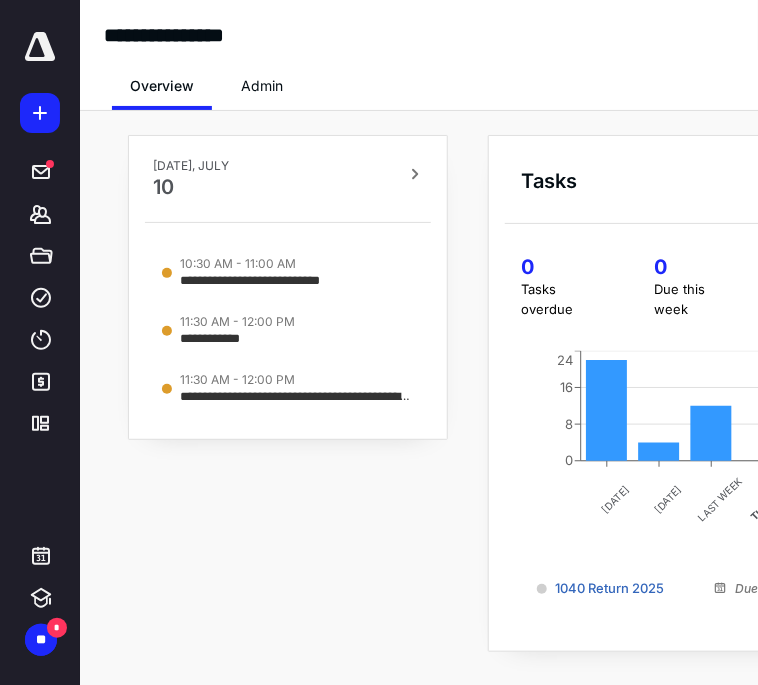 click on "Admin" at bounding box center [262, 86] 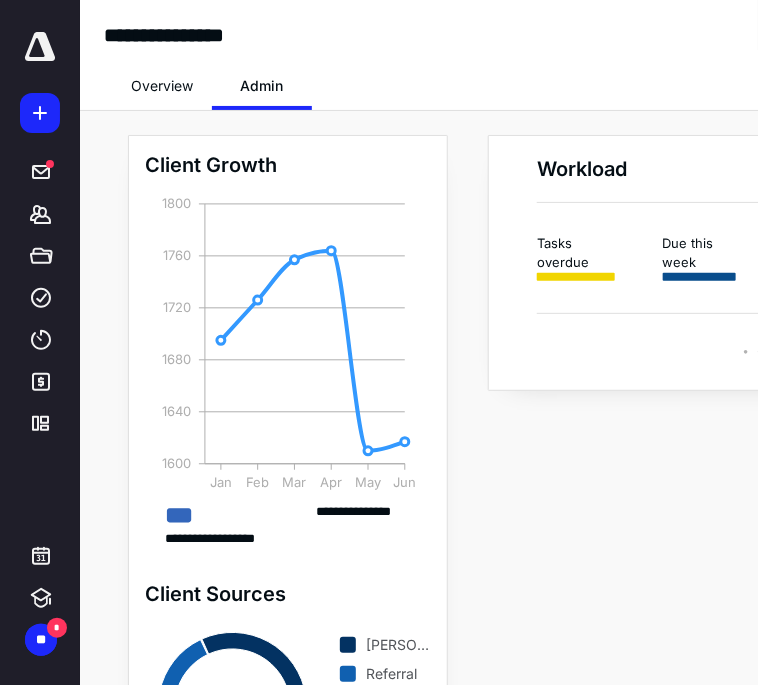 click on "Overview" at bounding box center [162, 86] 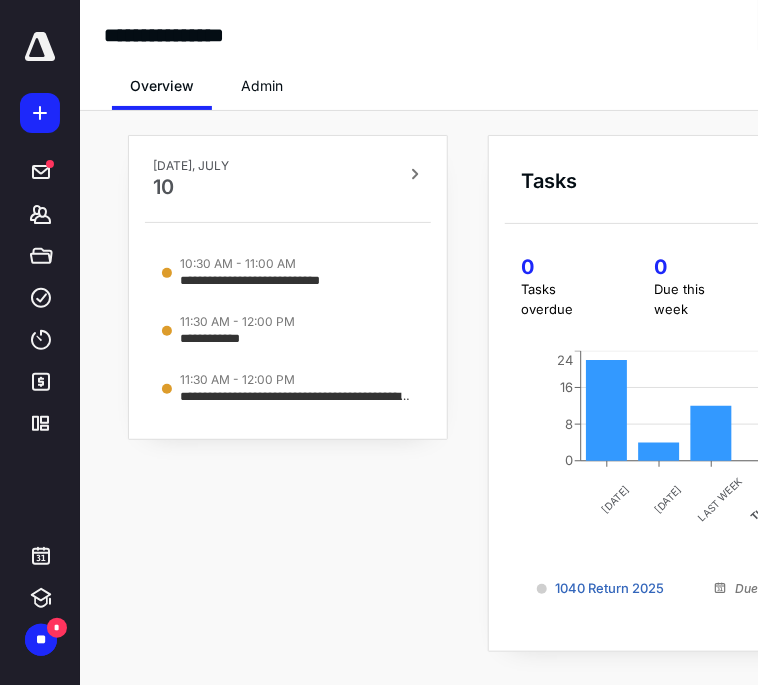 click at bounding box center [40, 47] 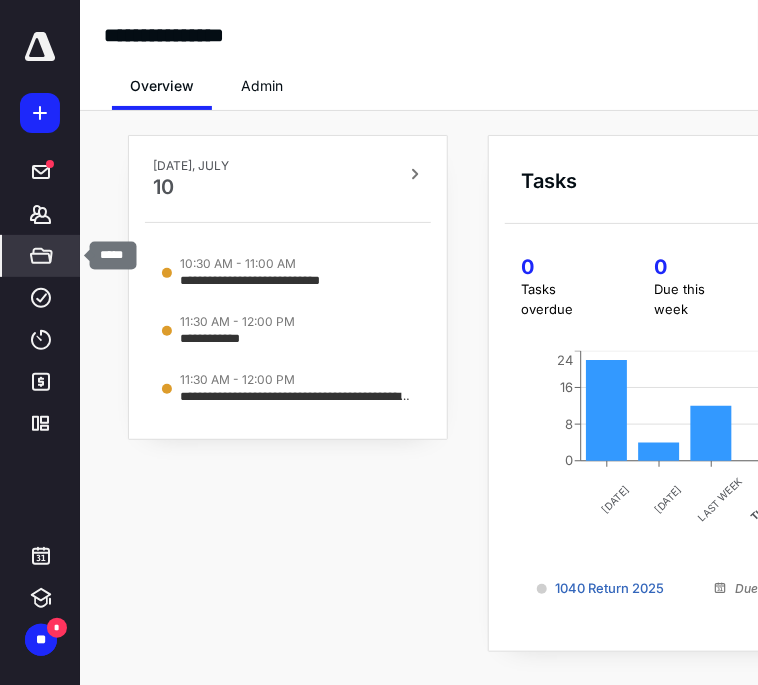 click on "*****" at bounding box center [41, 256] 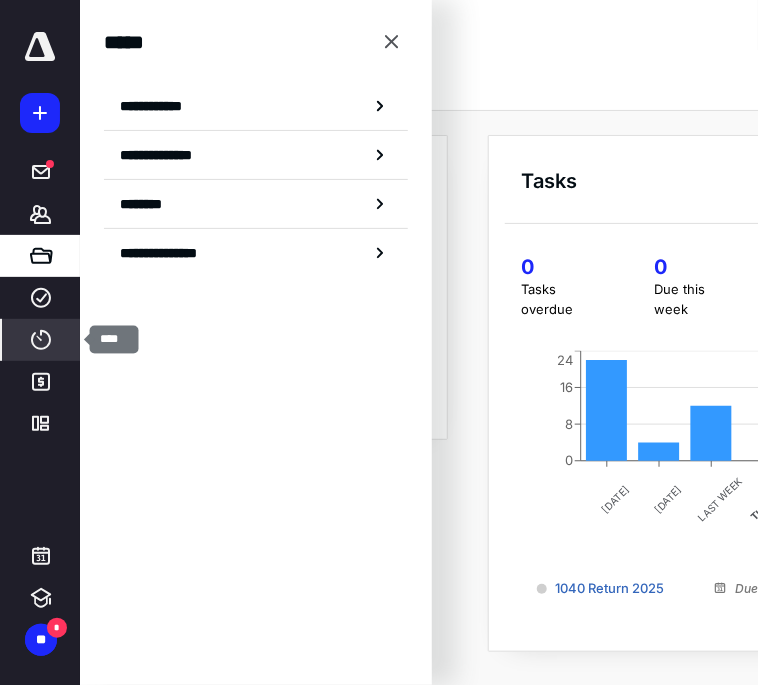 click 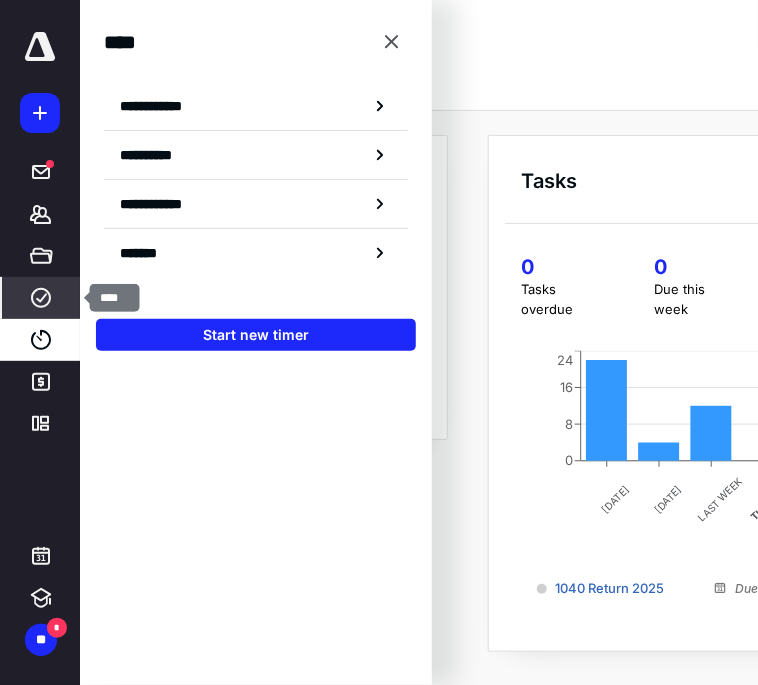 click 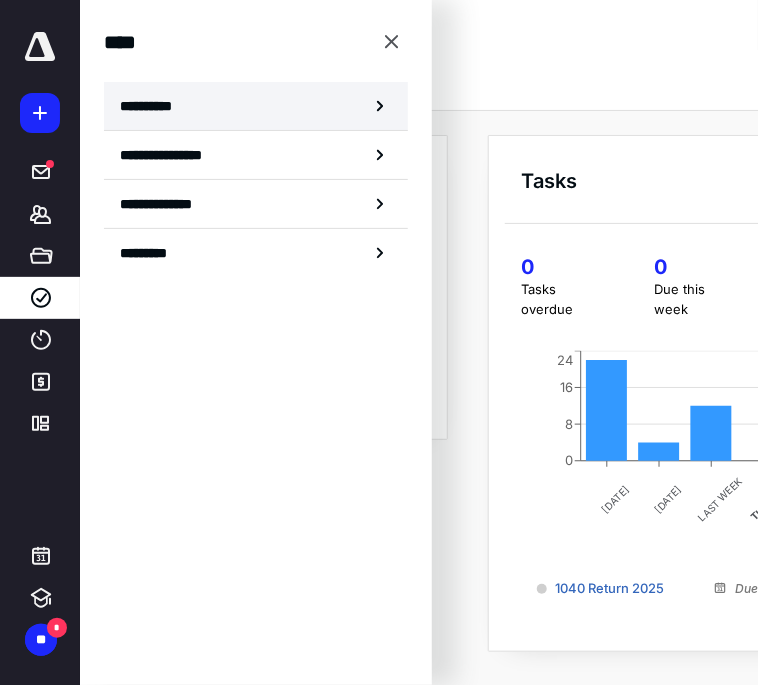 click on "**********" at bounding box center (153, 106) 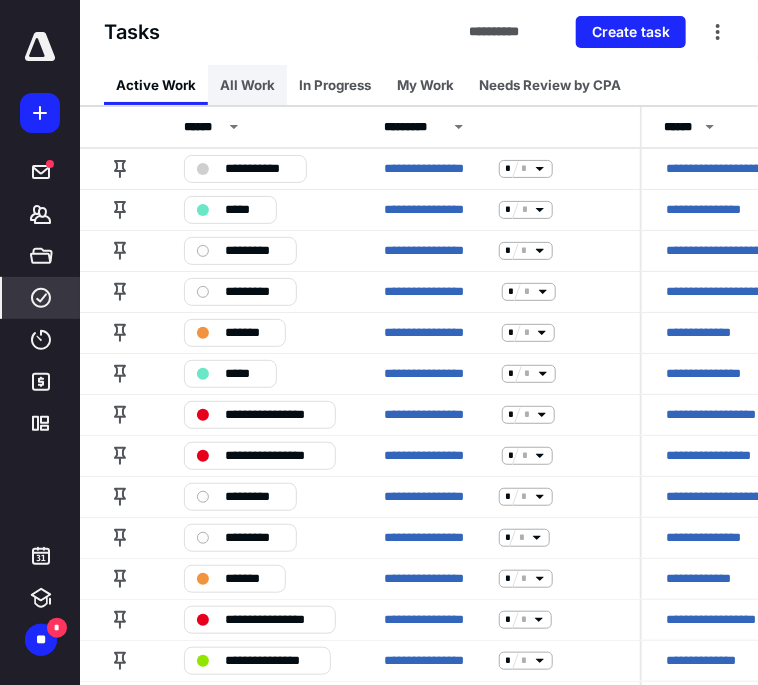click on "All Work" at bounding box center (247, 85) 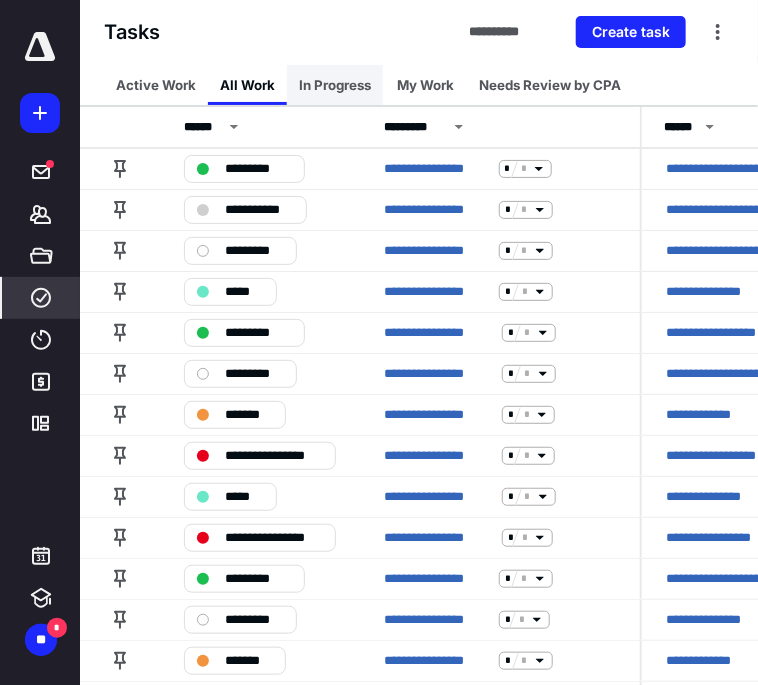 click on "In Progress" at bounding box center (335, 85) 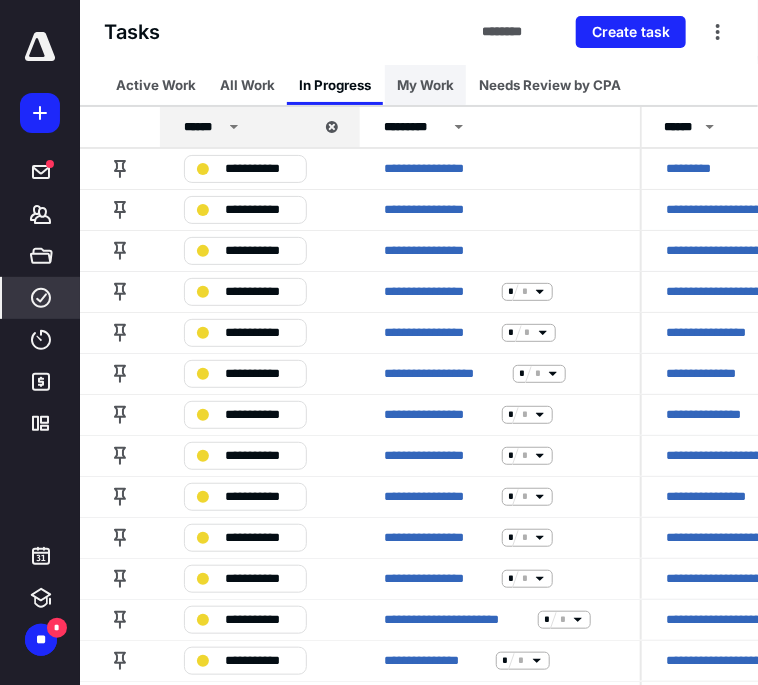click on "My Work" at bounding box center (425, 85) 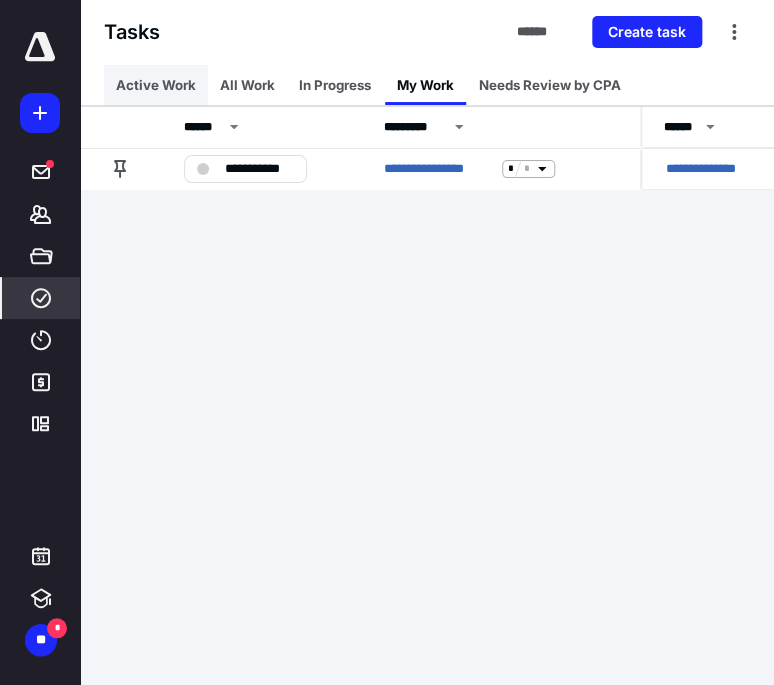 click on "Active Work" at bounding box center [156, 85] 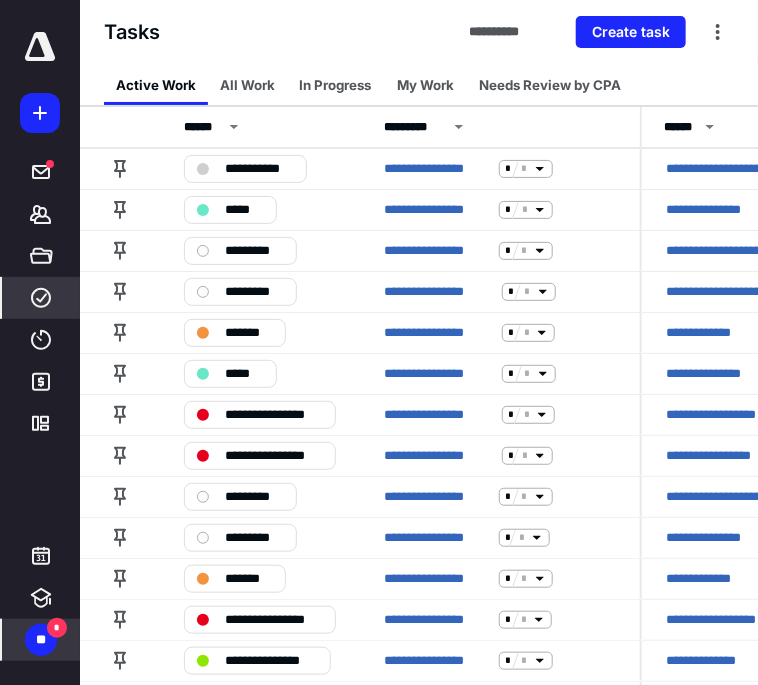click on "**" at bounding box center [41, 640] 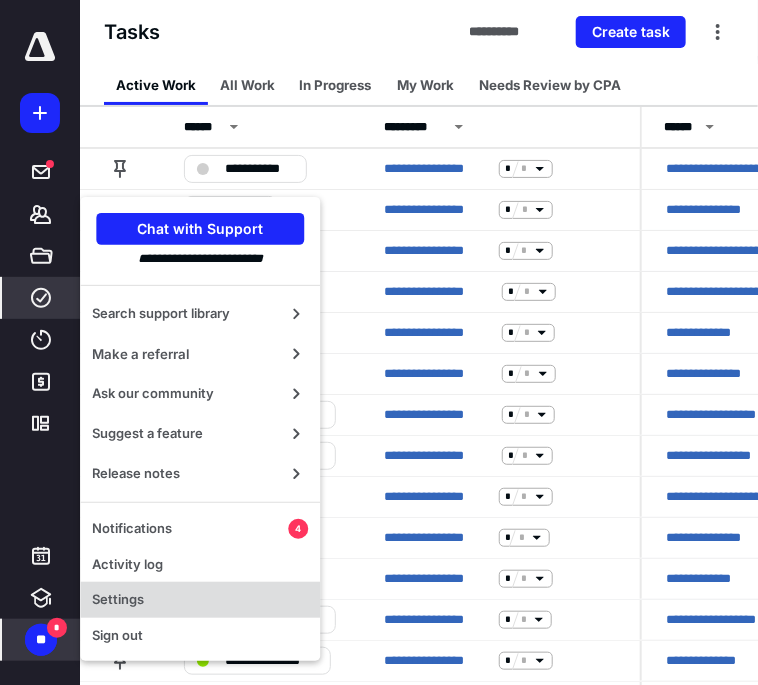 click on "Settings" at bounding box center (200, 600) 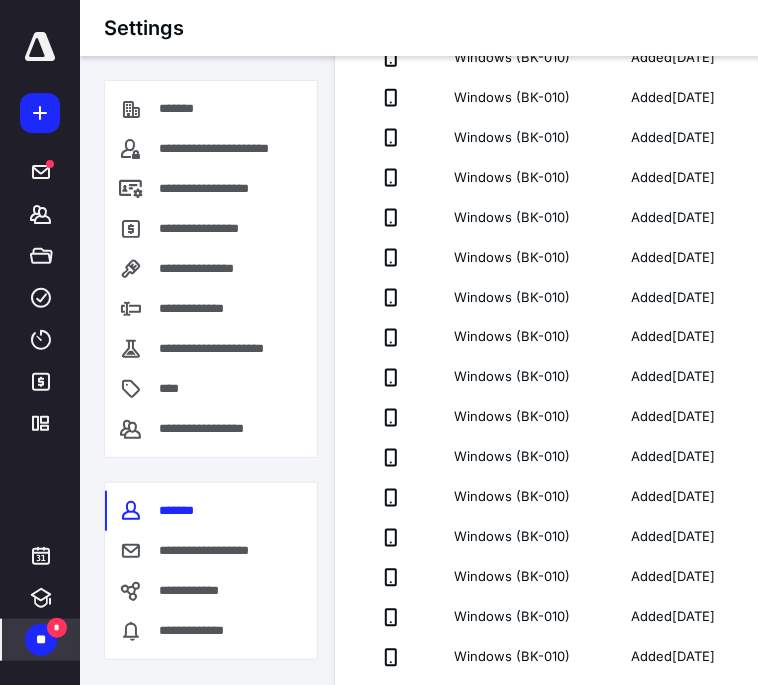 scroll, scrollTop: 8296, scrollLeft: 0, axis: vertical 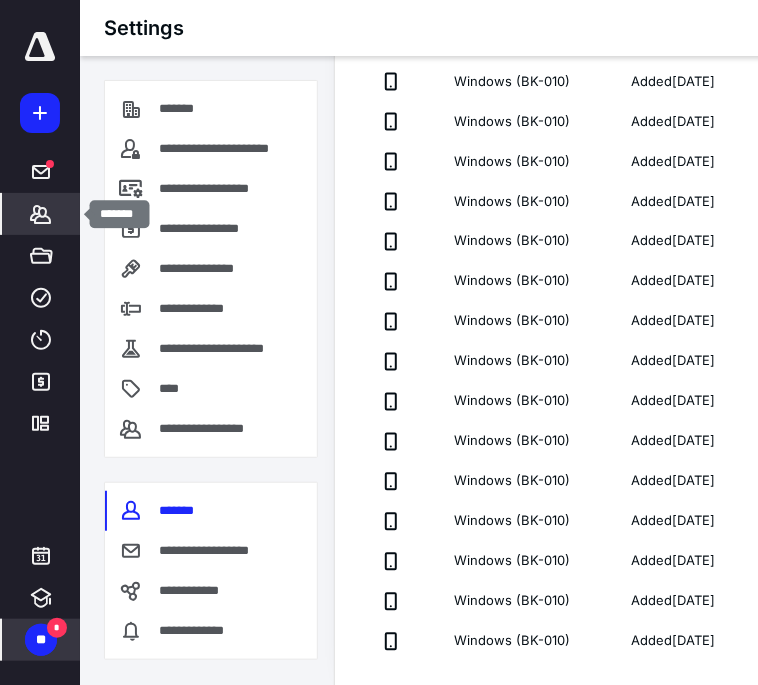 click 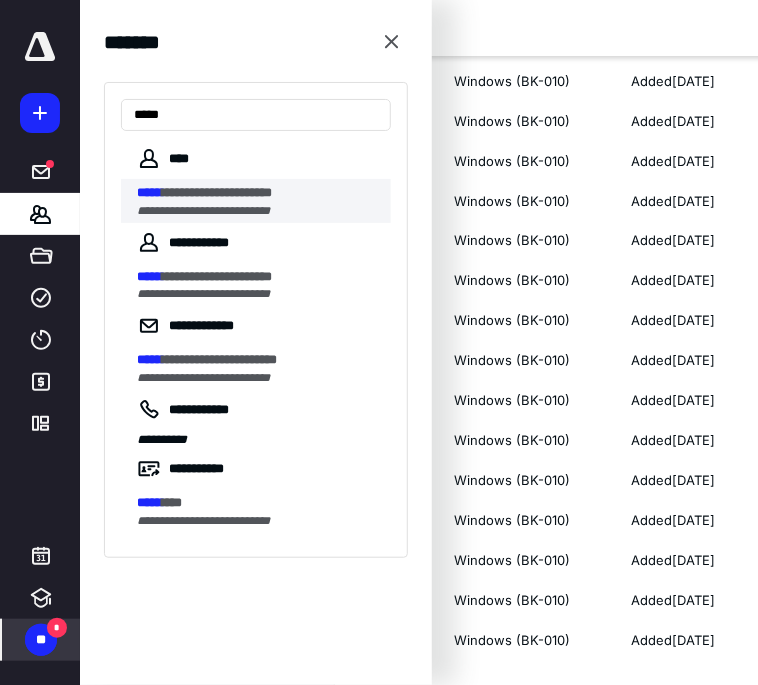 type on "*****" 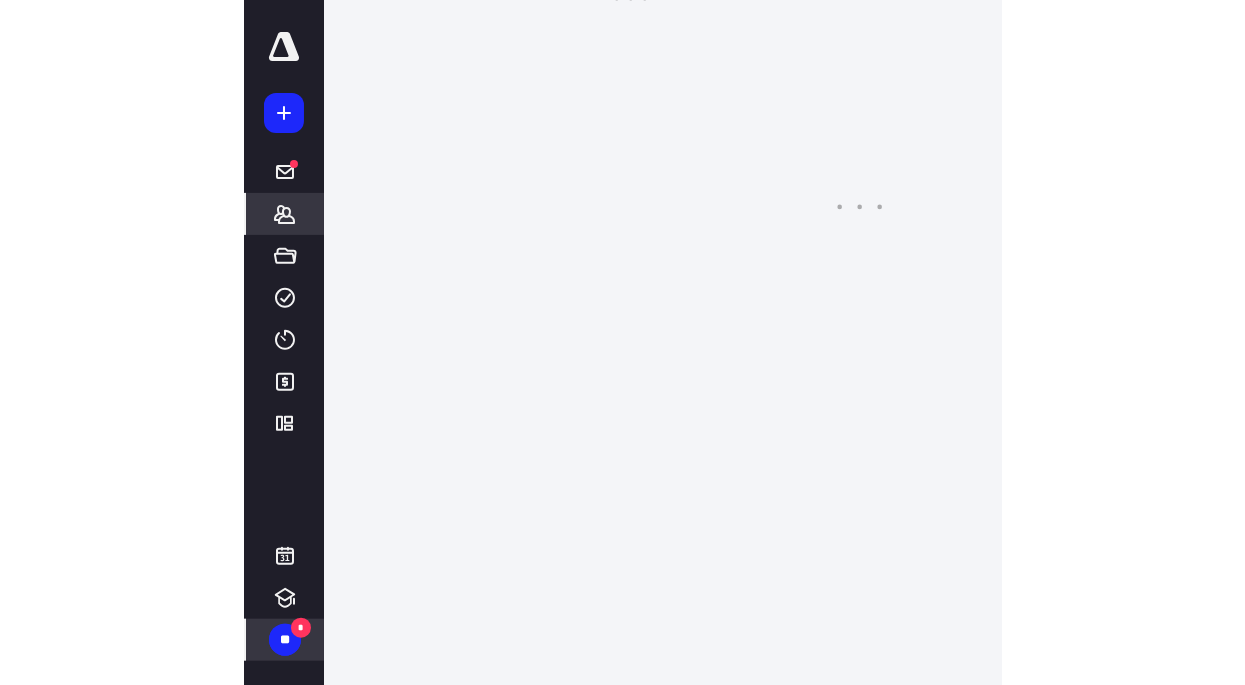 scroll, scrollTop: 0, scrollLeft: 0, axis: both 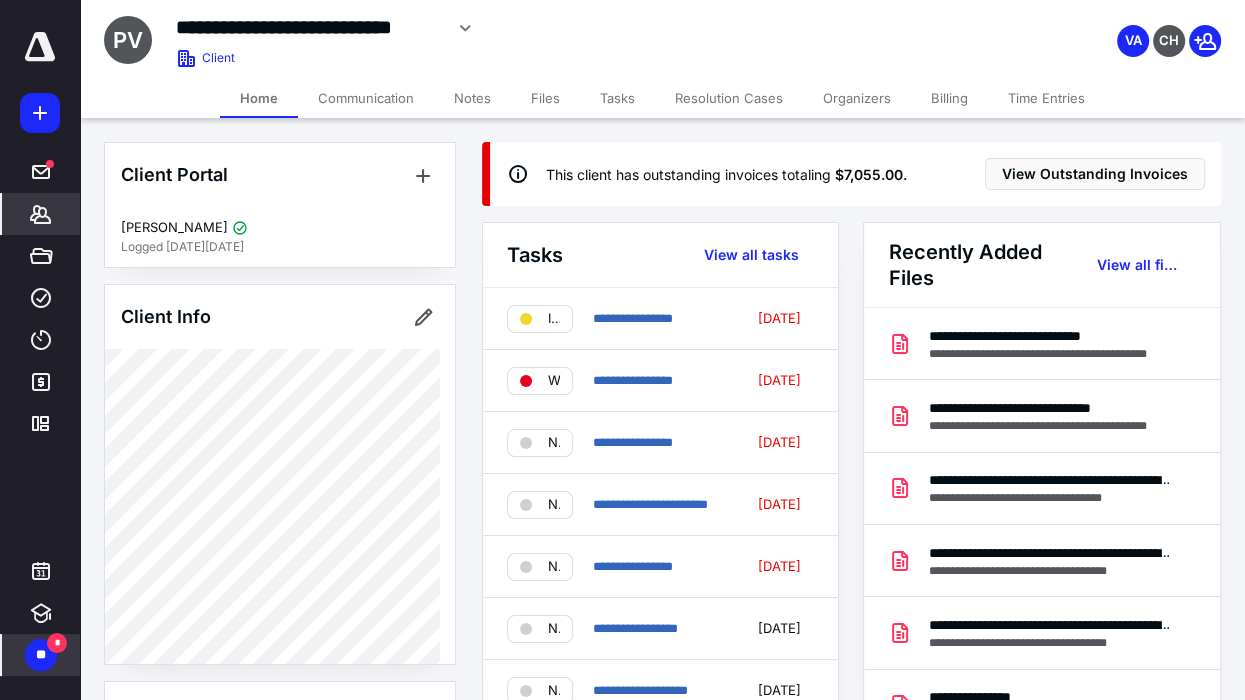 click on "Billing" at bounding box center (949, 98) 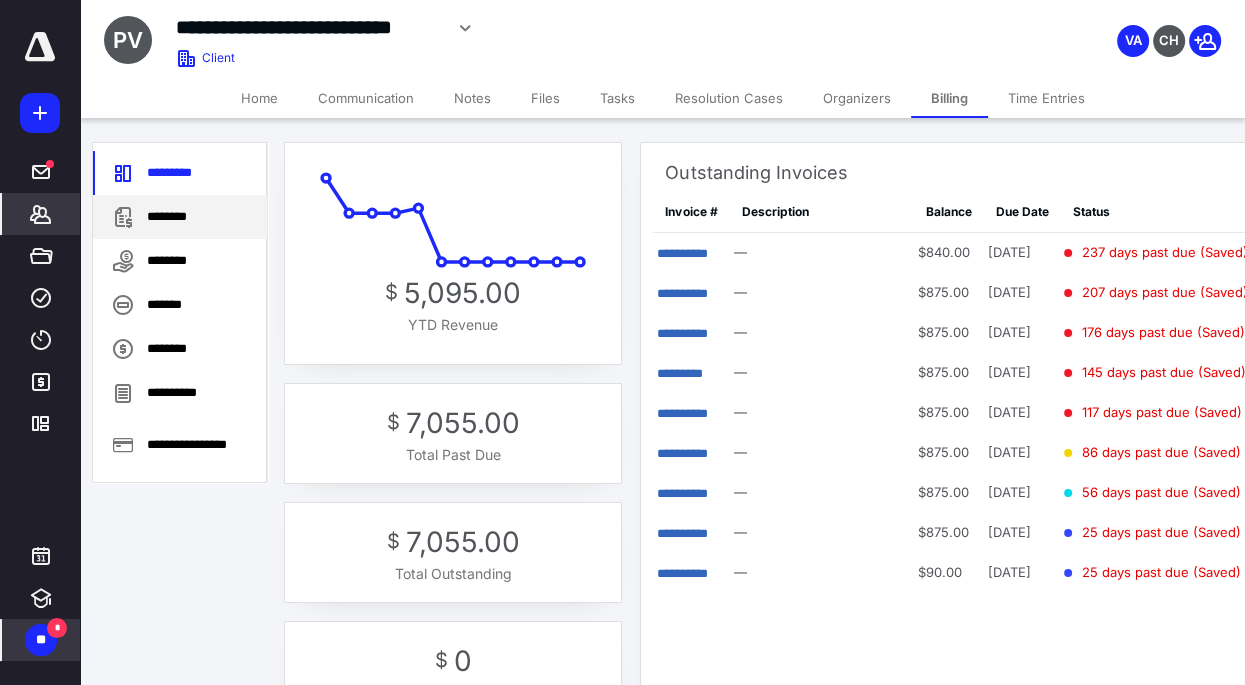click on "********" at bounding box center [180, 217] 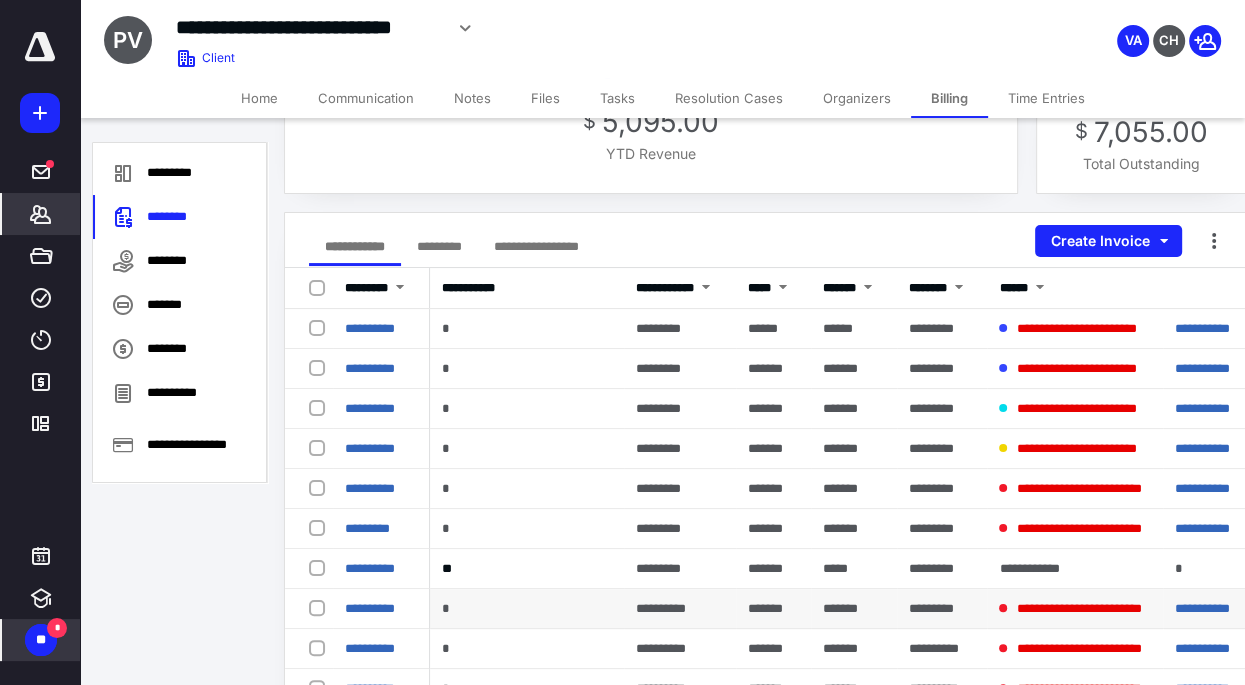 scroll, scrollTop: 500, scrollLeft: 0, axis: vertical 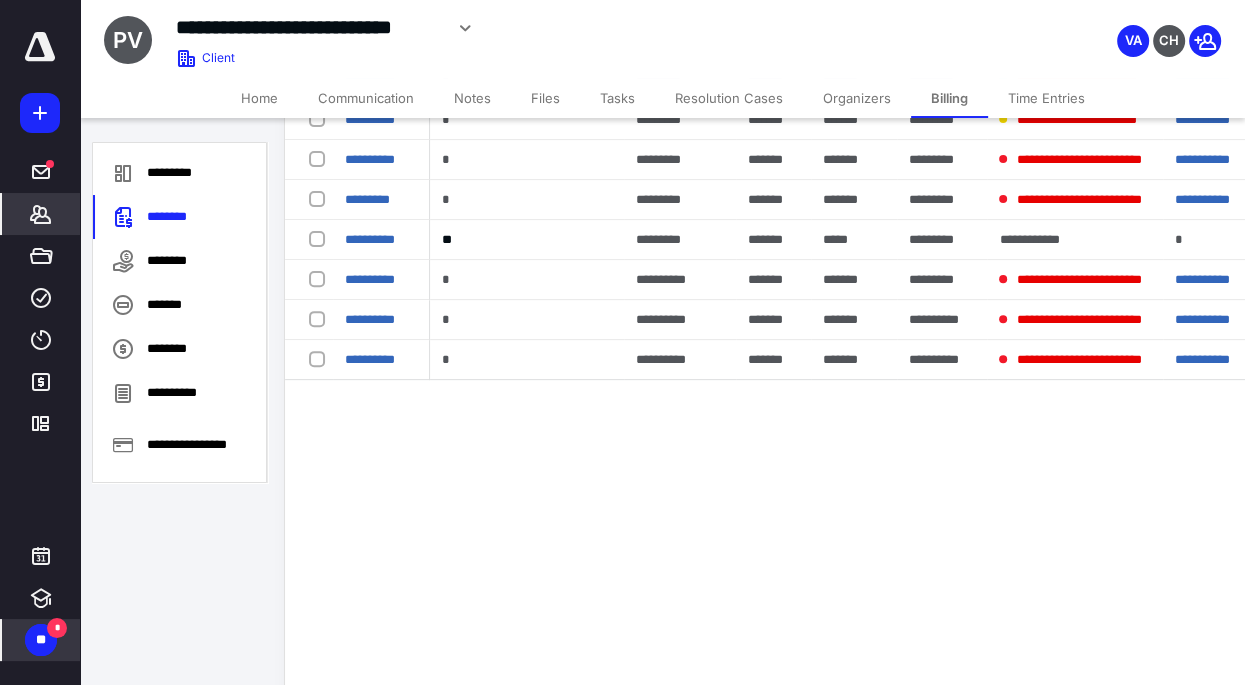 drag, startPoint x: 808, startPoint y: 480, endPoint x: 805, endPoint y: 425, distance: 55.081757 